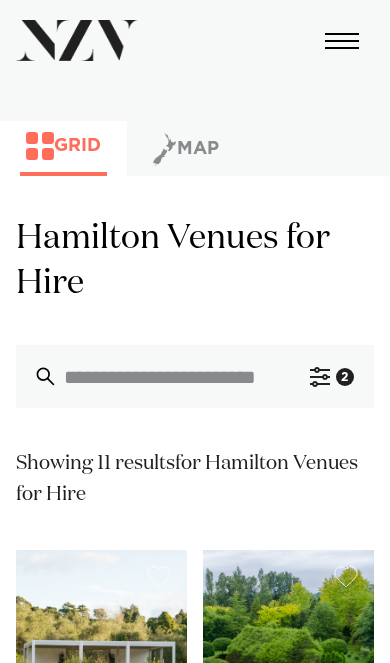 scroll, scrollTop: 0, scrollLeft: 0, axis: both 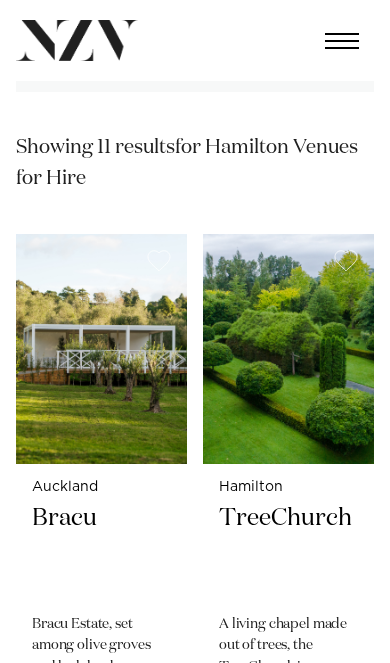 click at bounding box center (288, 348) 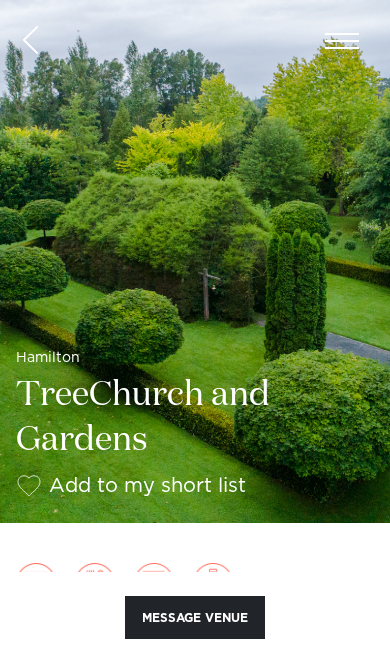scroll, scrollTop: 0, scrollLeft: 0, axis: both 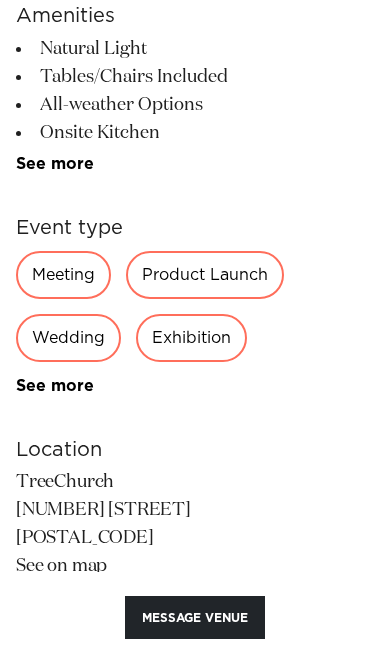 click on "Wedding" at bounding box center [68, 338] 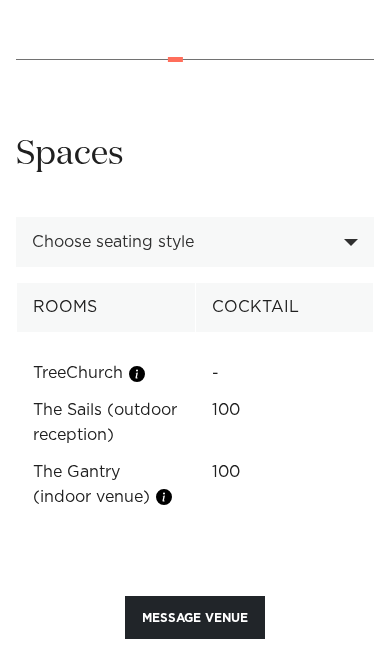 scroll, scrollTop: 1965, scrollLeft: 0, axis: vertical 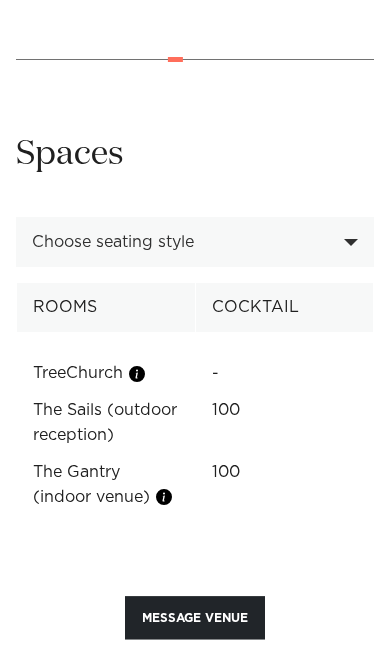 click on "Choose seating style" at bounding box center (195, 242) 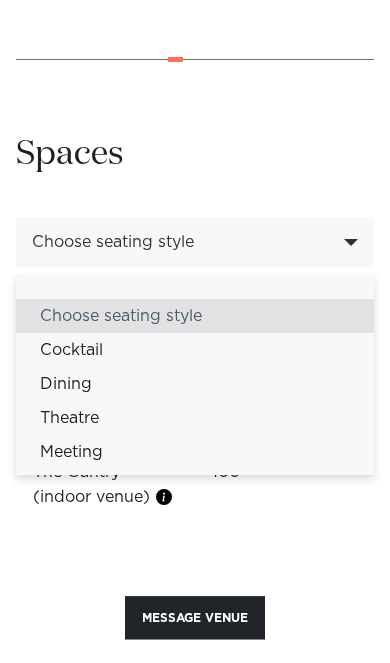 scroll, scrollTop: 1965, scrollLeft: 0, axis: vertical 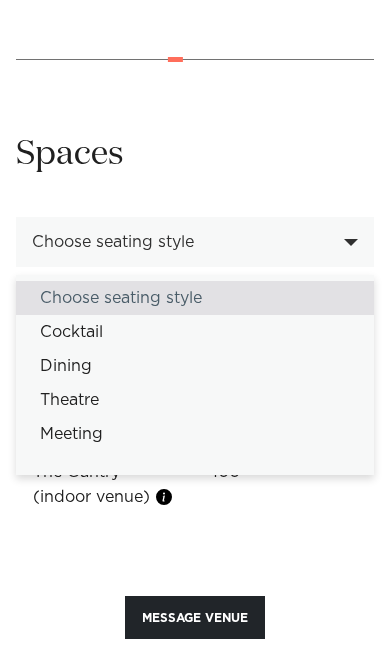 click on "Dining" at bounding box center (195, 366) 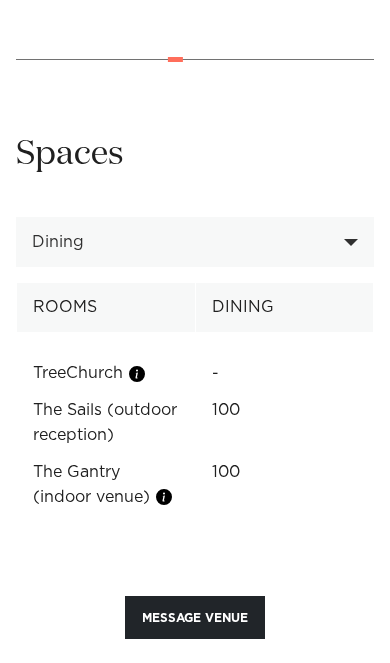 click on "TreeChurch
-
-
100
50
The Sails (outdoor reception)
100
100
100
60
The Gantry (indoor venue)
100
100
100
50
See more" at bounding box center (195, 423) 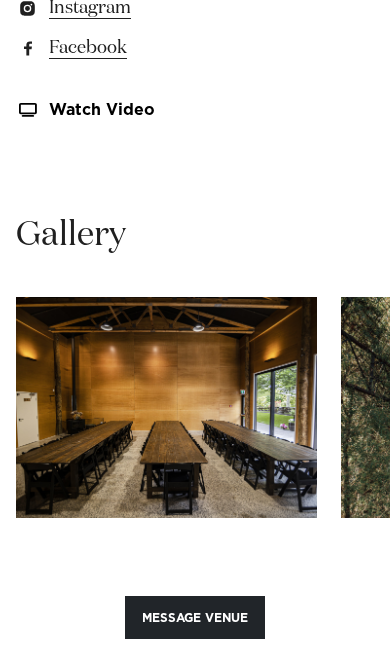 scroll, scrollTop: 1440, scrollLeft: 0, axis: vertical 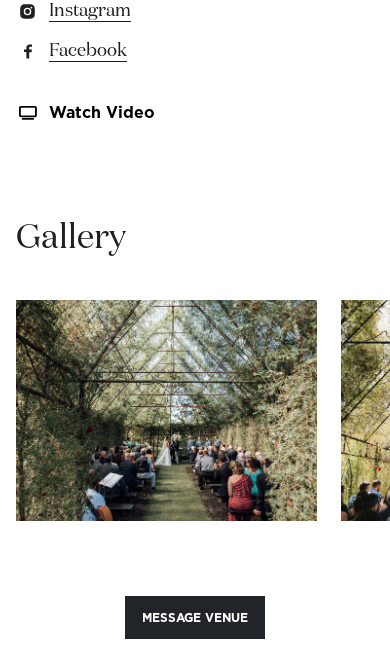 click at bounding box center [166, 410] 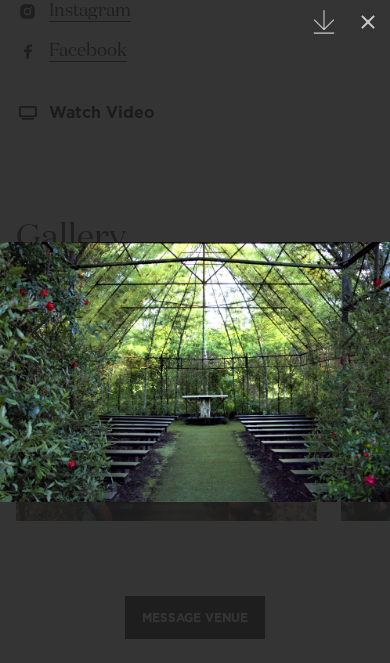click 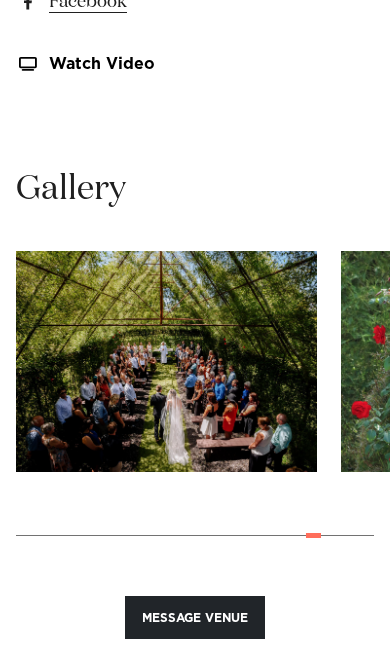 scroll, scrollTop: 1495, scrollLeft: 0, axis: vertical 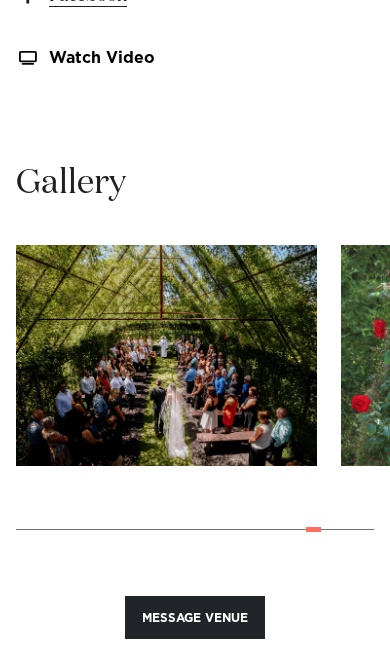 click at bounding box center (166, 355) 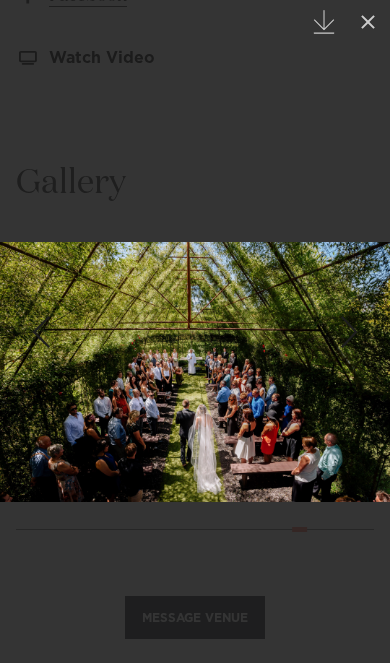 click 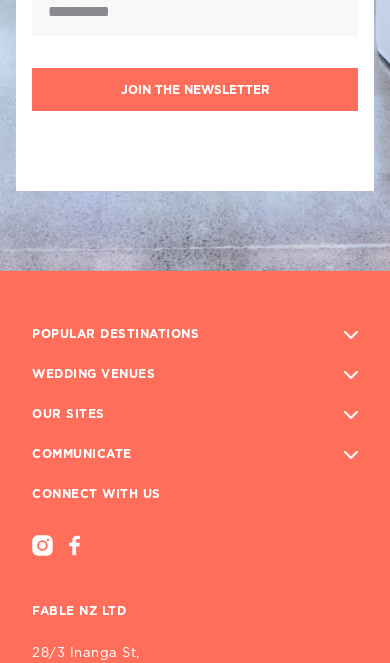 scroll, scrollTop: 5881, scrollLeft: 0, axis: vertical 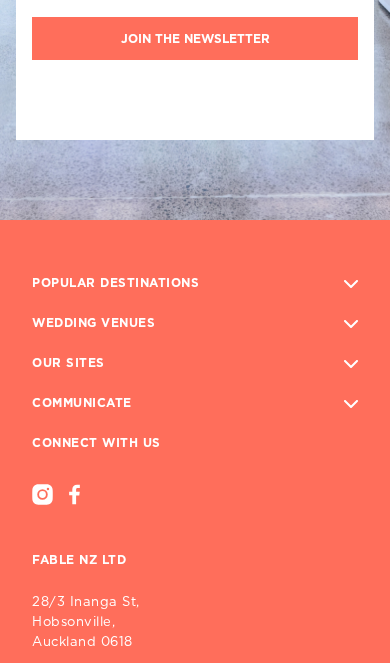 click at bounding box center [351, 324] 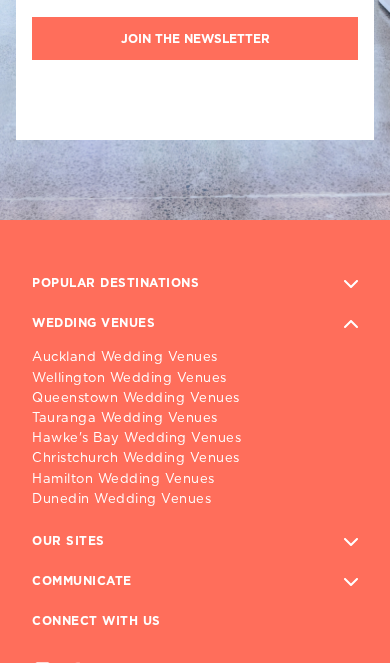 click at bounding box center (351, 324) 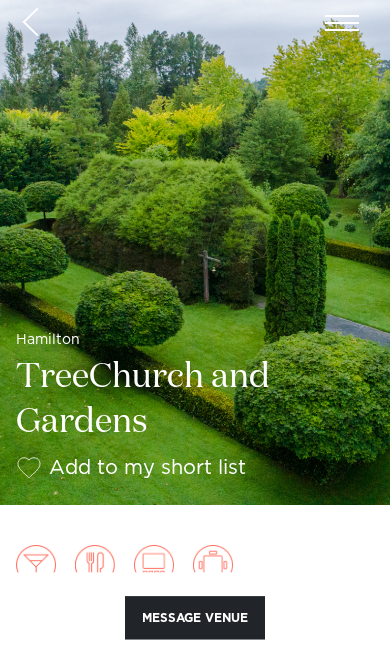 scroll, scrollTop: 0, scrollLeft: 0, axis: both 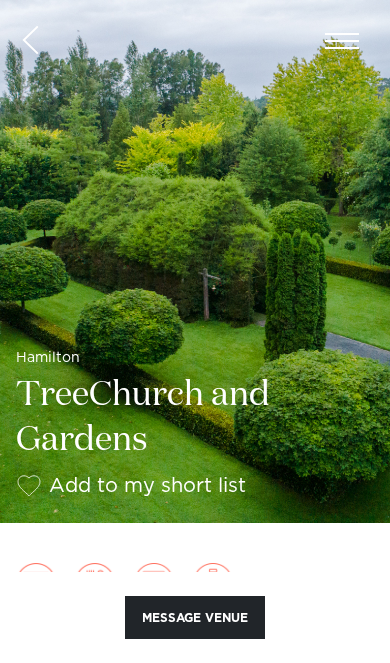 click at bounding box center (342, 41) 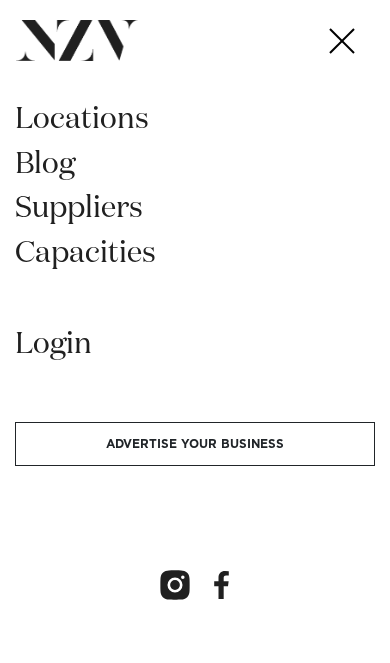click at bounding box center (342, 41) 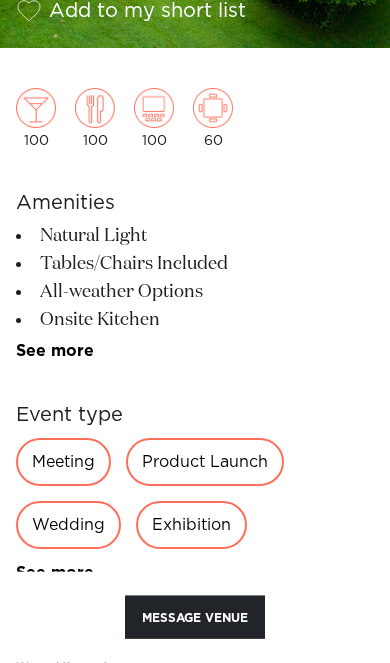 click on "See more" at bounding box center (94, 351) 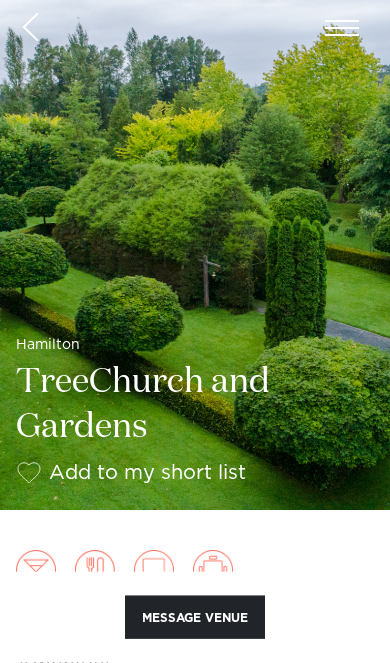 scroll, scrollTop: 0, scrollLeft: 0, axis: both 